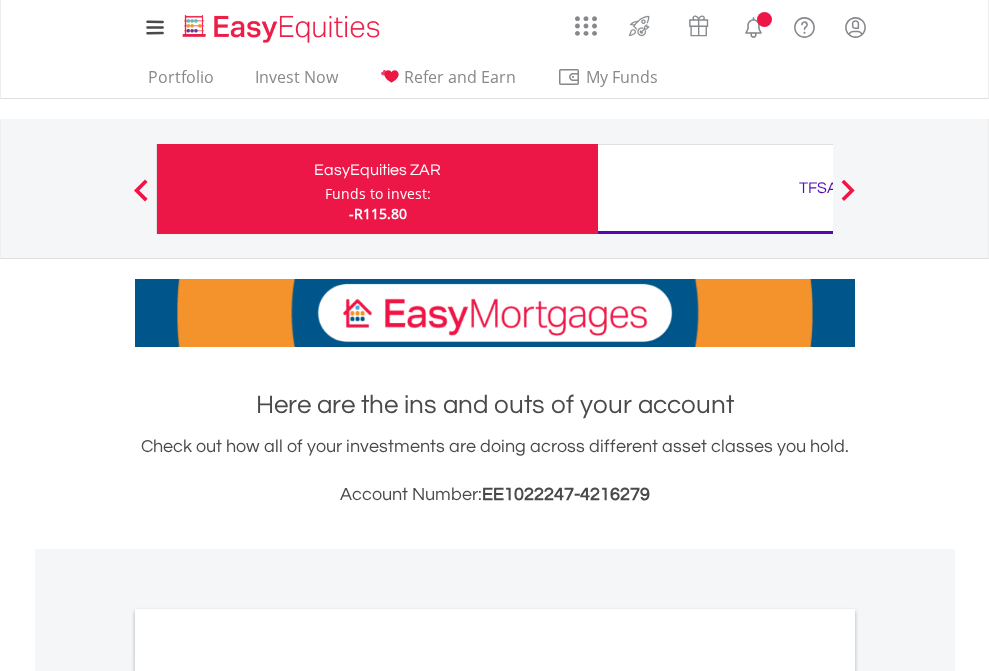 scroll, scrollTop: 0, scrollLeft: 0, axis: both 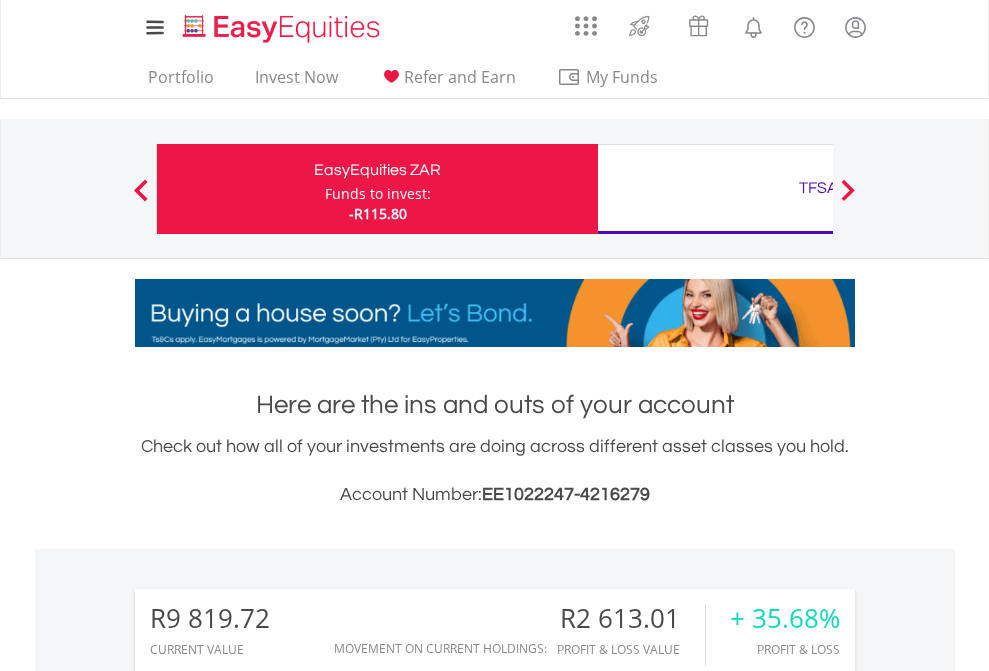 click on "Funds to invest:" at bounding box center [378, 194] 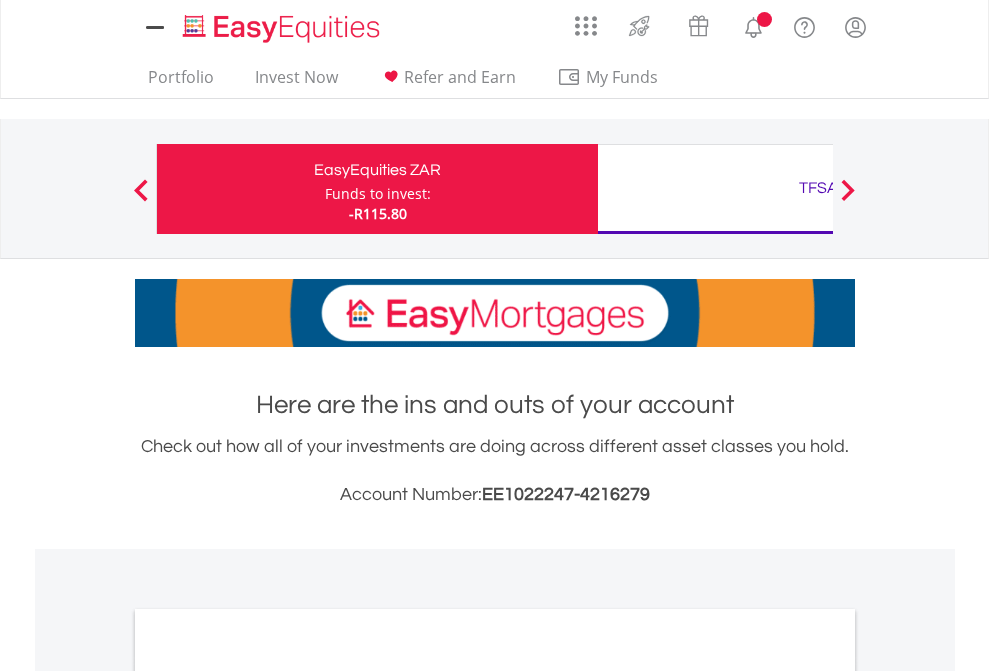 scroll, scrollTop: 0, scrollLeft: 0, axis: both 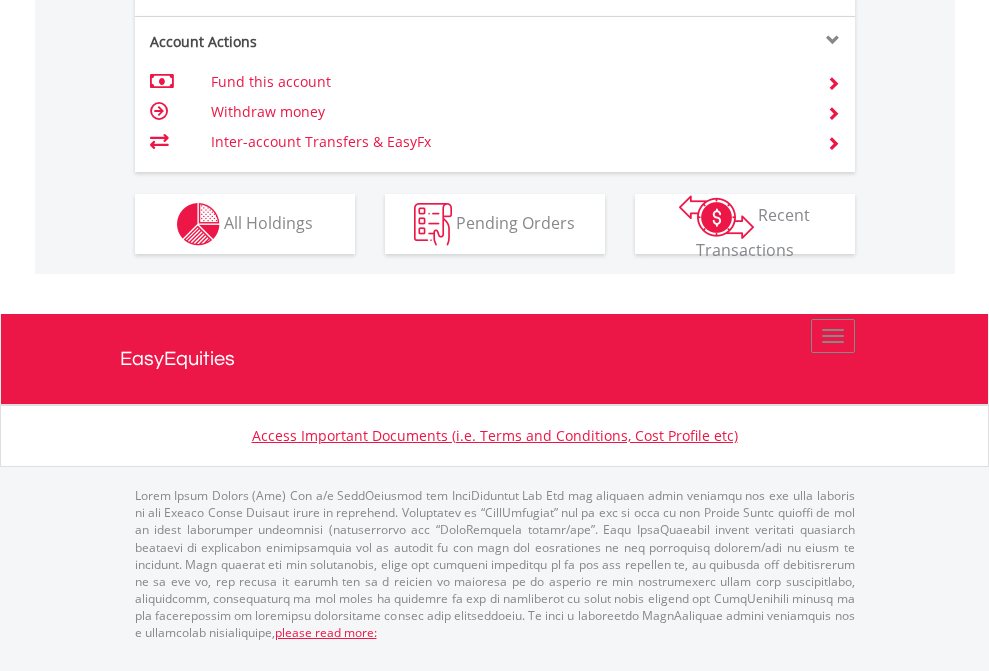 click on "Investment types" at bounding box center (706, -337) 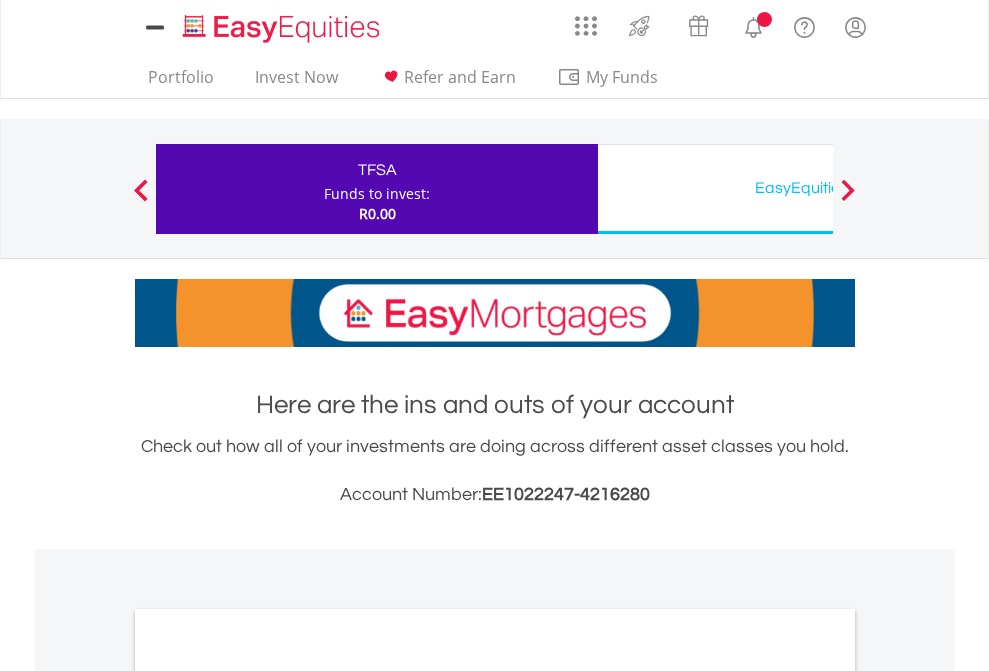 scroll, scrollTop: 0, scrollLeft: 0, axis: both 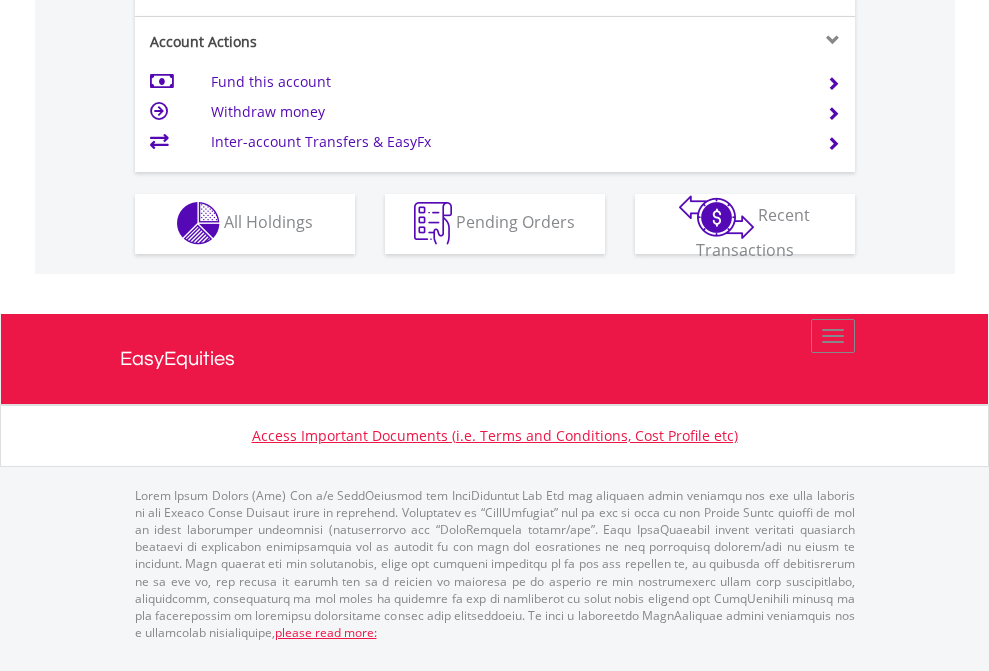 click on "Investment types" at bounding box center (706, -353) 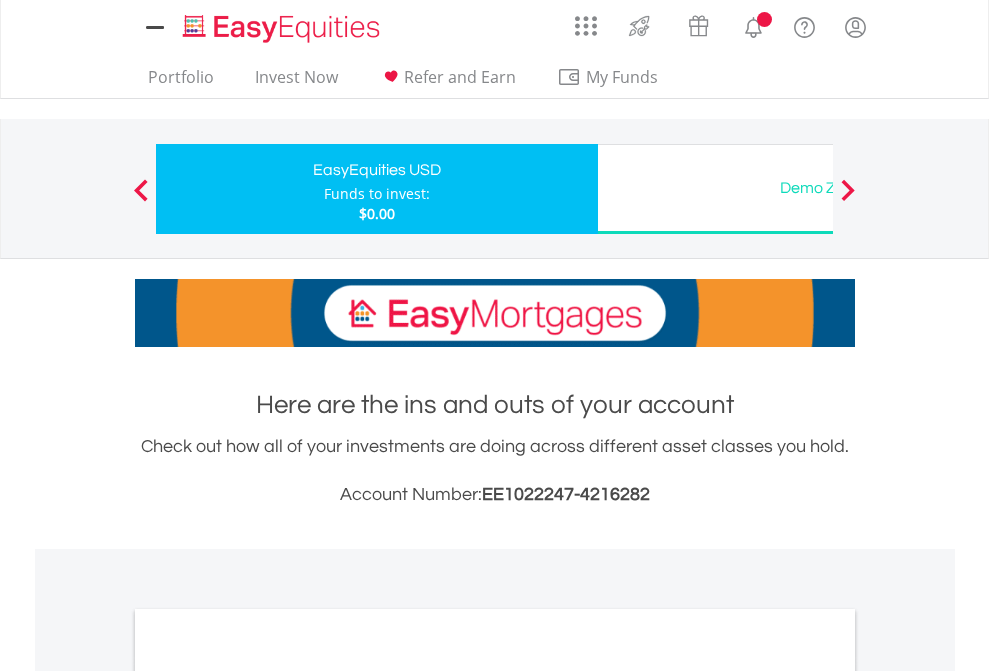 scroll, scrollTop: 0, scrollLeft: 0, axis: both 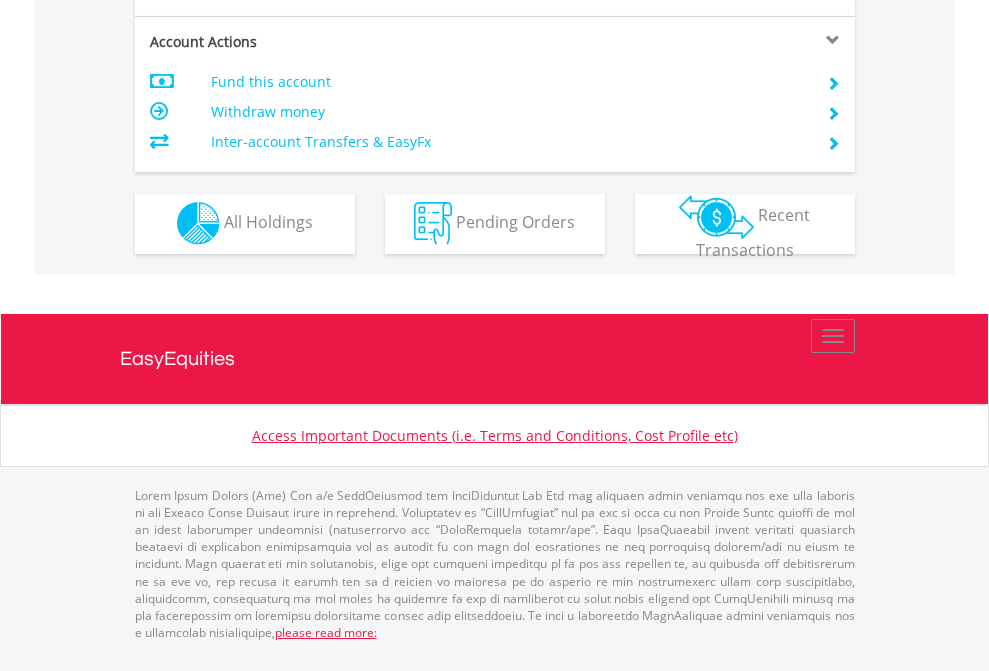 click on "Investment types" at bounding box center (706, -353) 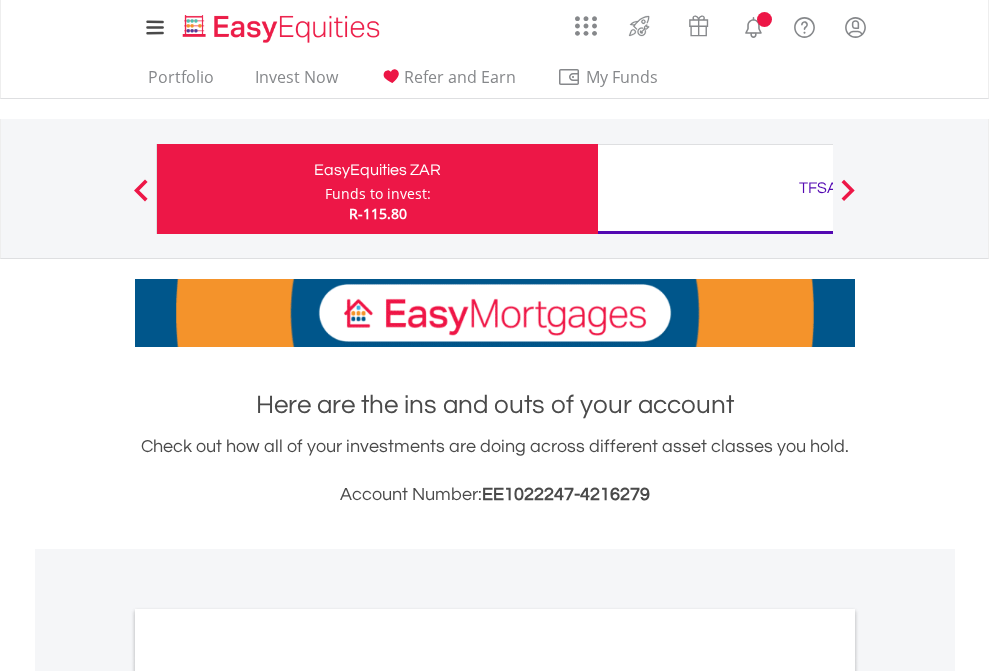 scroll, scrollTop: 0, scrollLeft: 0, axis: both 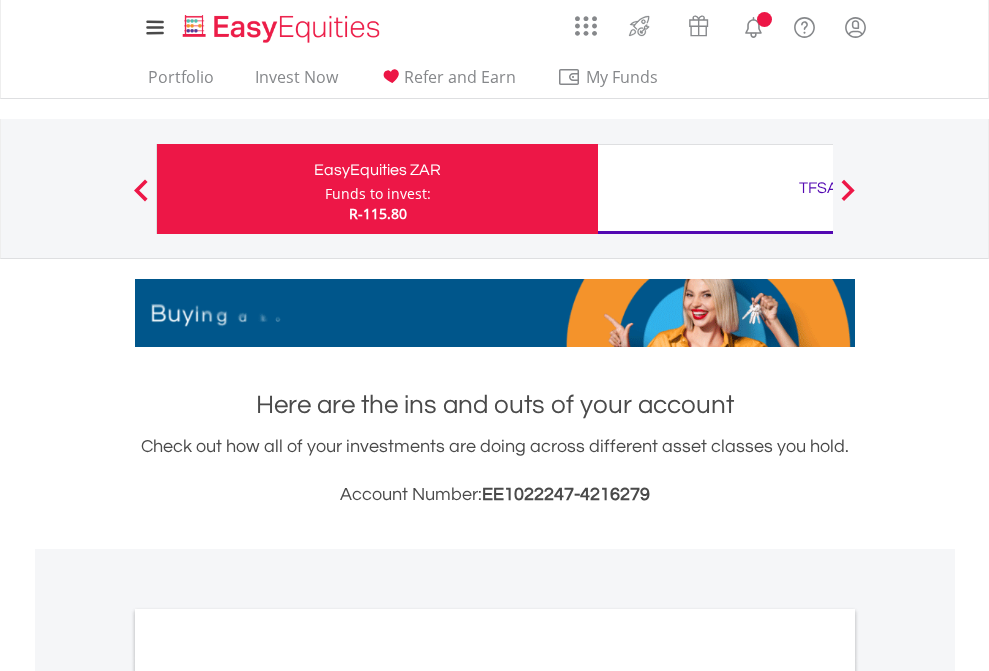 click on "All Holdings" at bounding box center (268, 1096) 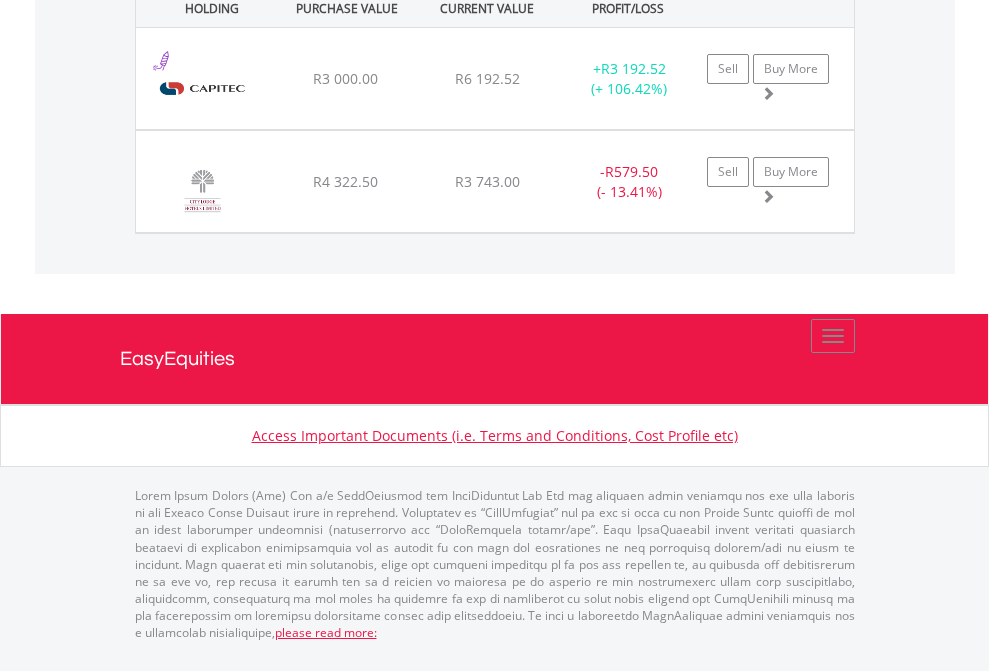 click on "TFSA" at bounding box center (818, -1071) 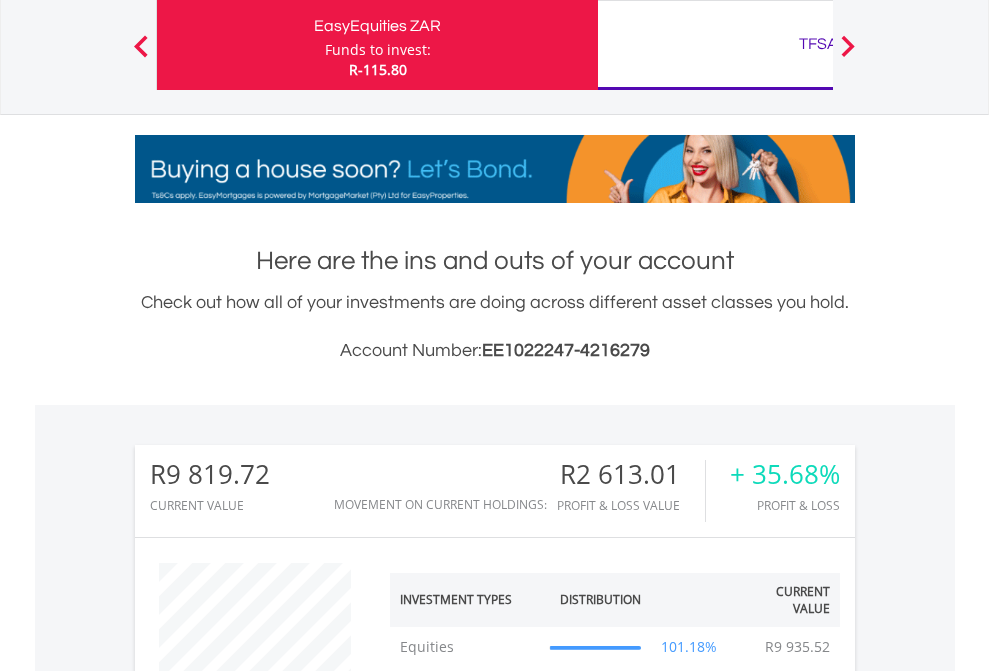 scroll, scrollTop: 999808, scrollLeft: 999687, axis: both 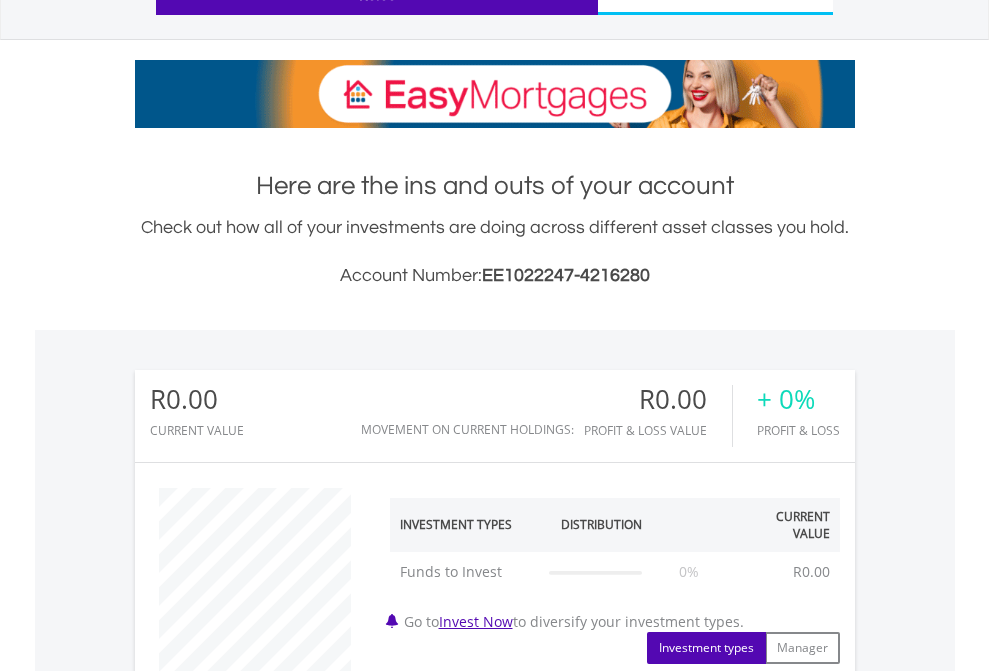 click on "All Holdings" at bounding box center (268, 1223) 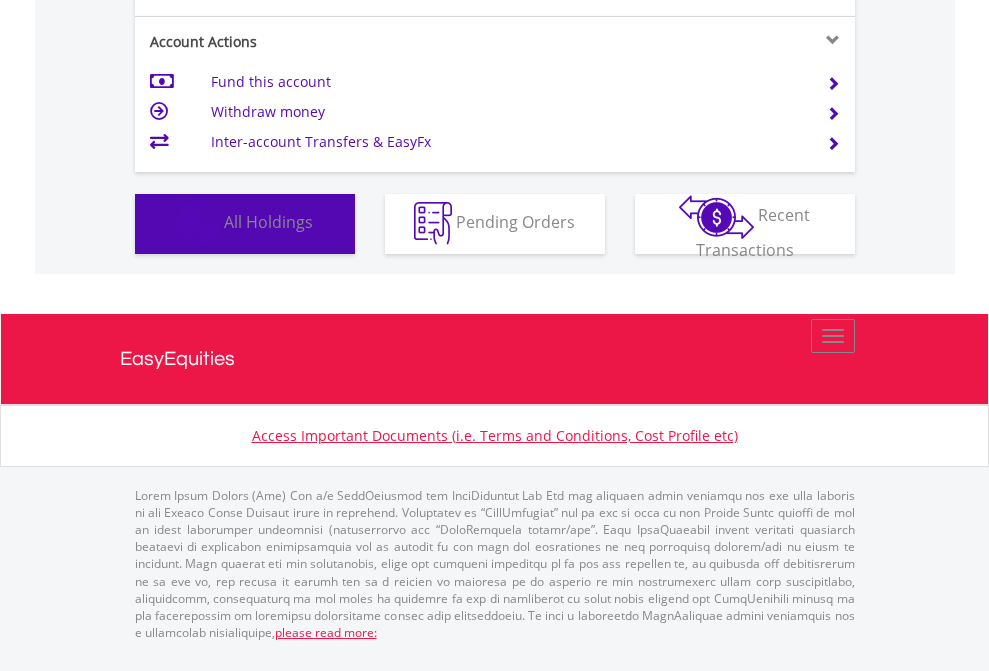 scroll, scrollTop: 999808, scrollLeft: 999687, axis: both 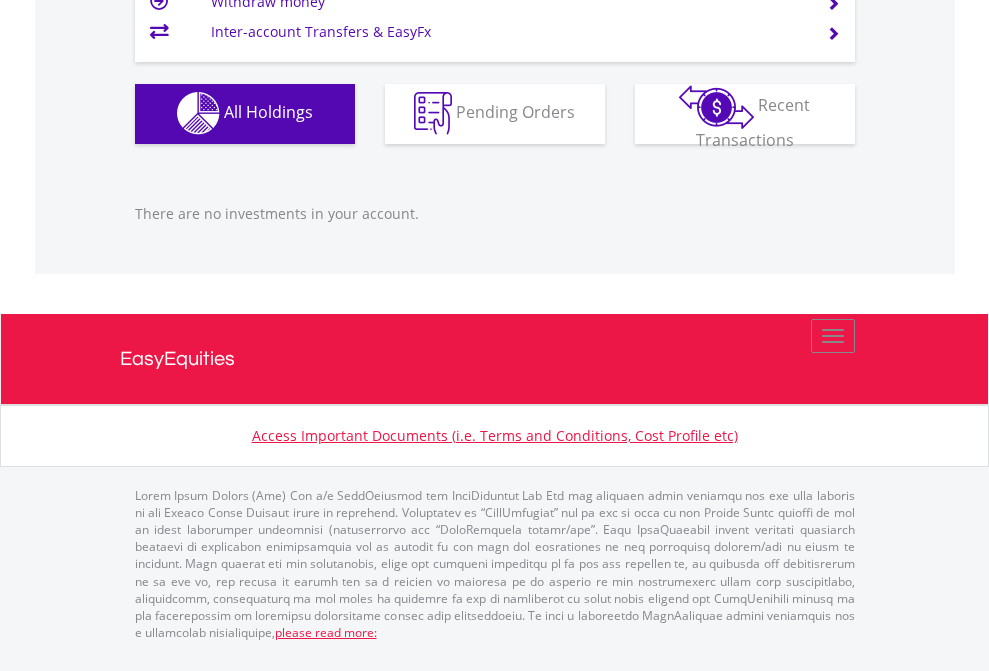 click on "EasyEquities USD" at bounding box center [818, -1142] 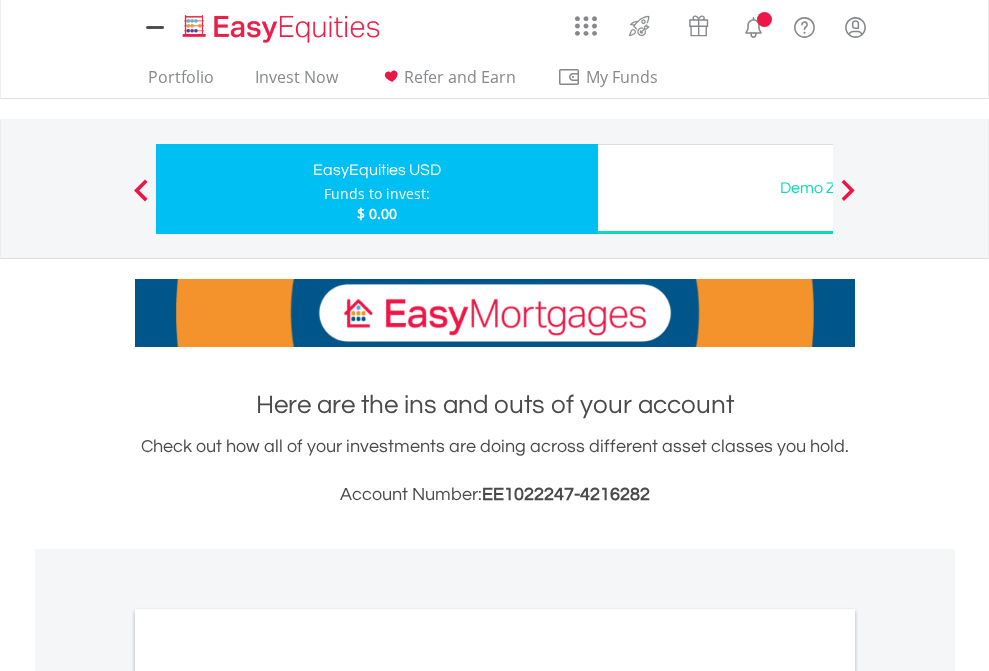 scroll, scrollTop: 0, scrollLeft: 0, axis: both 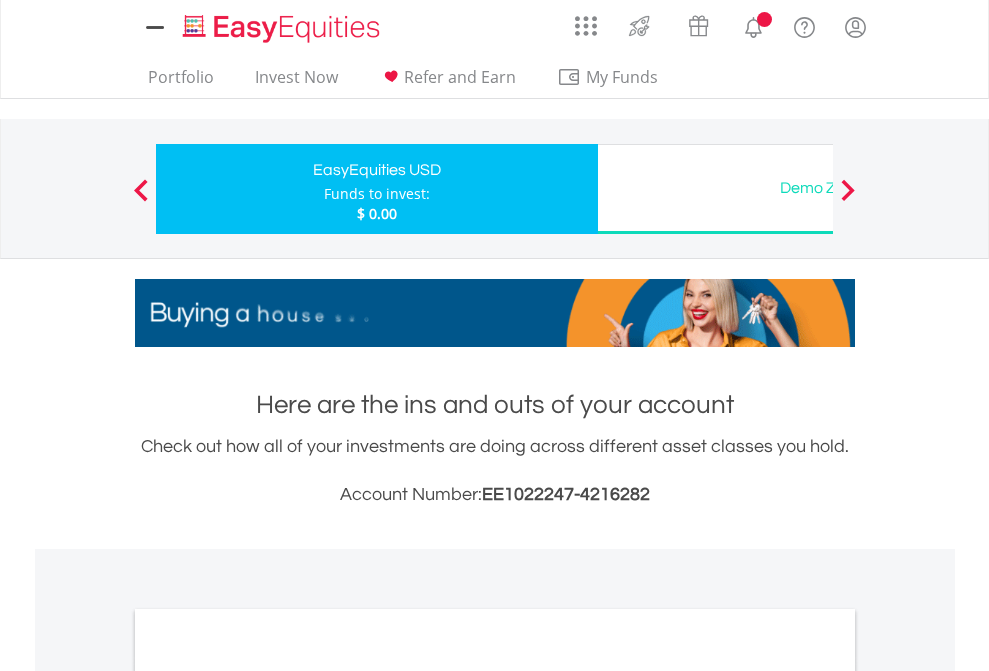 click on "All Holdings" at bounding box center [268, 1096] 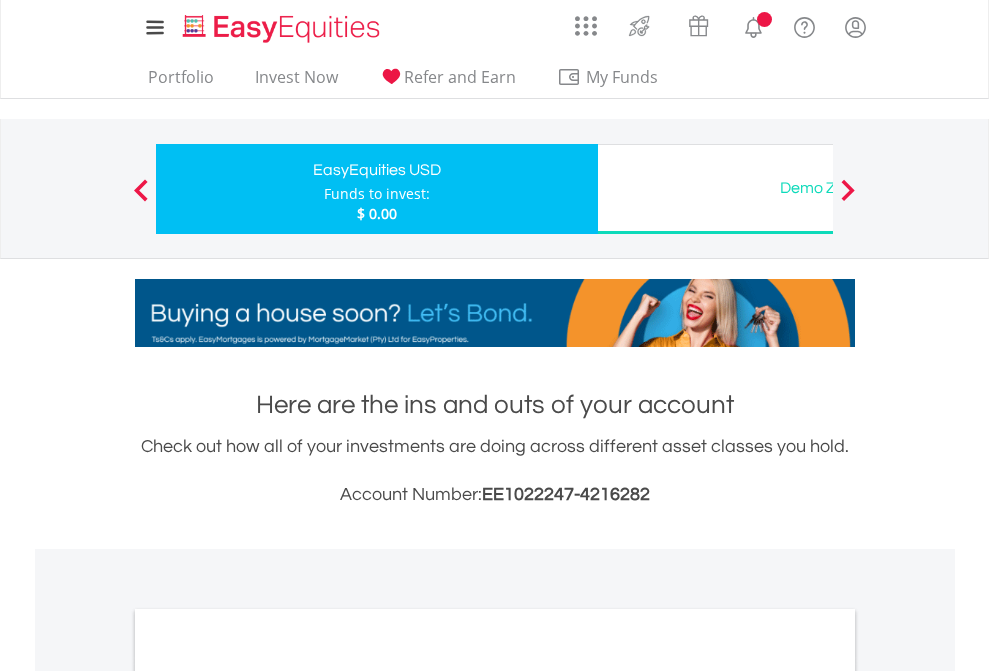 scroll, scrollTop: 1202, scrollLeft: 0, axis: vertical 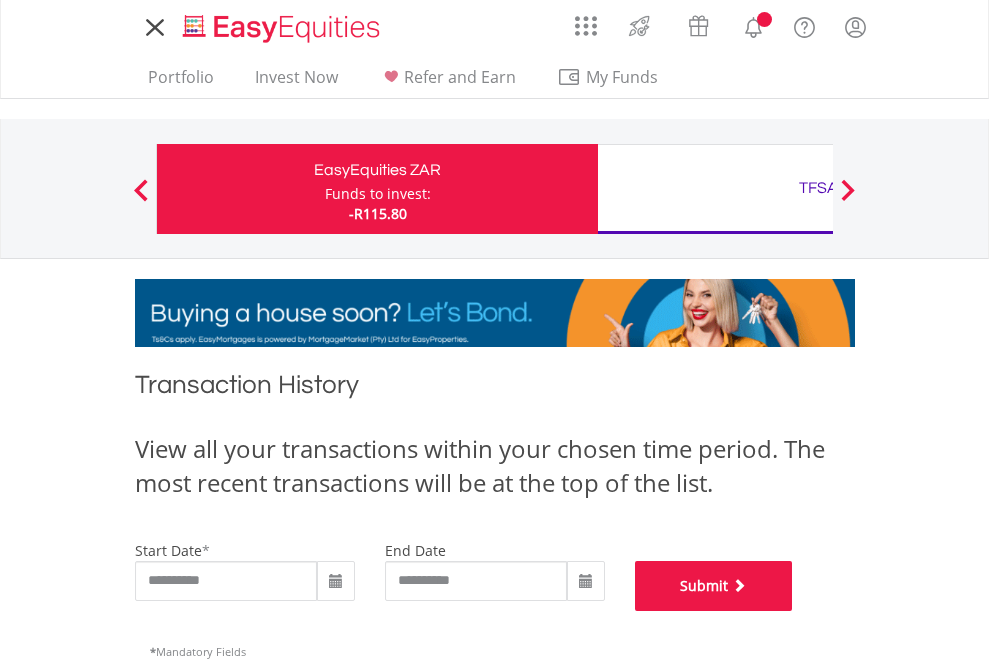 click on "Submit" at bounding box center (714, 586) 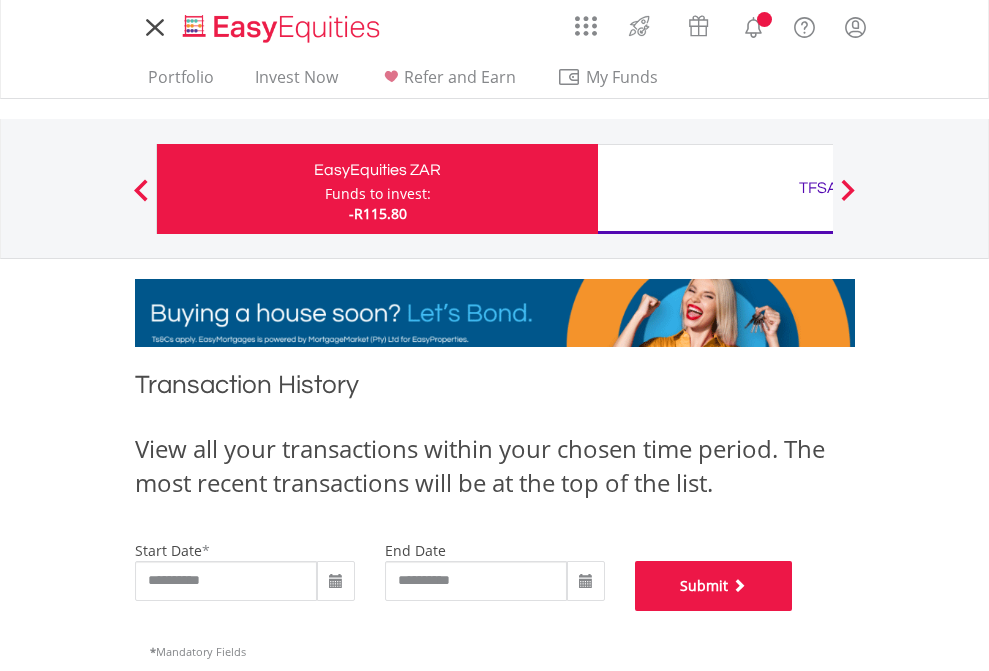 scroll, scrollTop: 811, scrollLeft: 0, axis: vertical 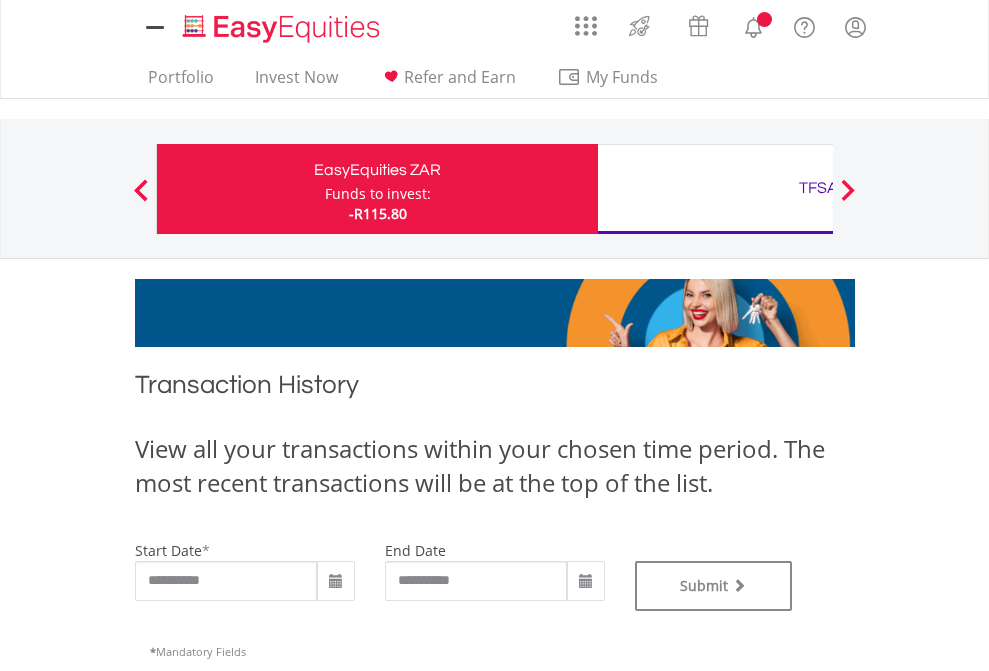 click on "TFSA" at bounding box center (818, 188) 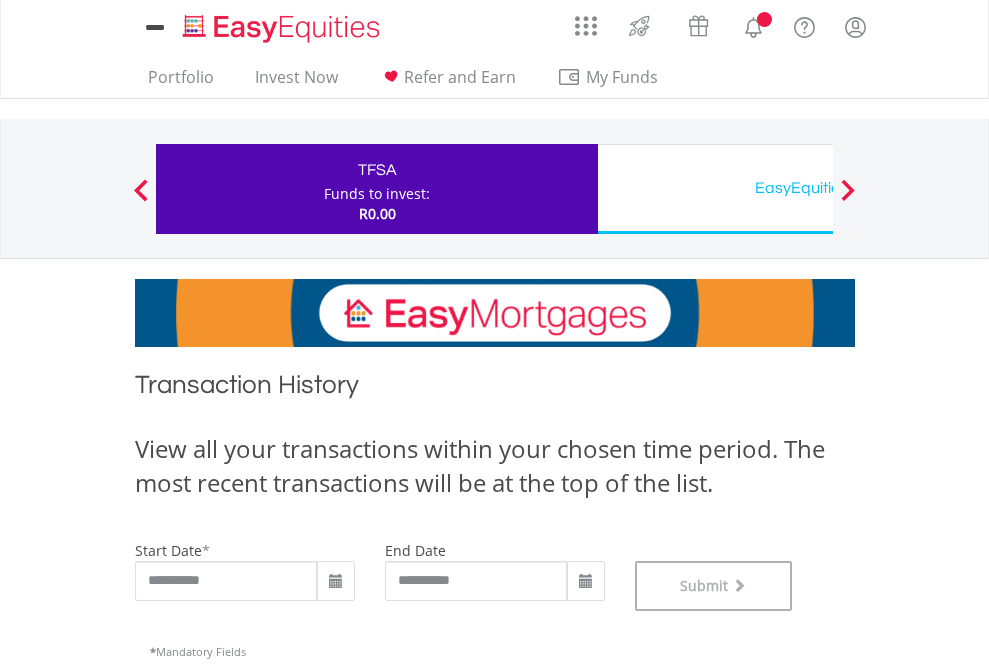 scroll, scrollTop: 811, scrollLeft: 0, axis: vertical 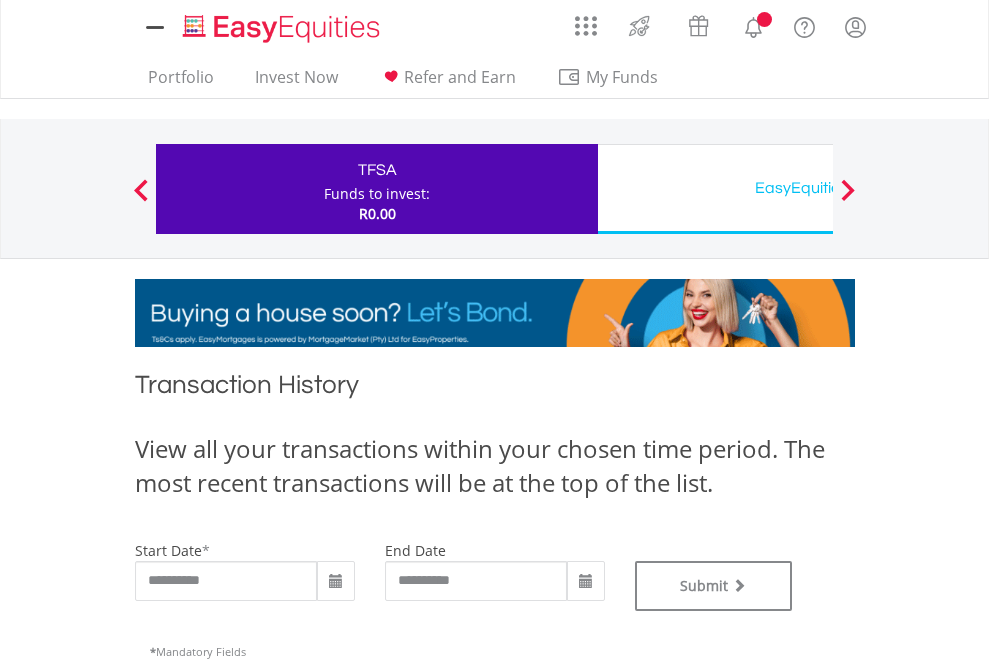 click on "EasyEquities USD" at bounding box center (818, 188) 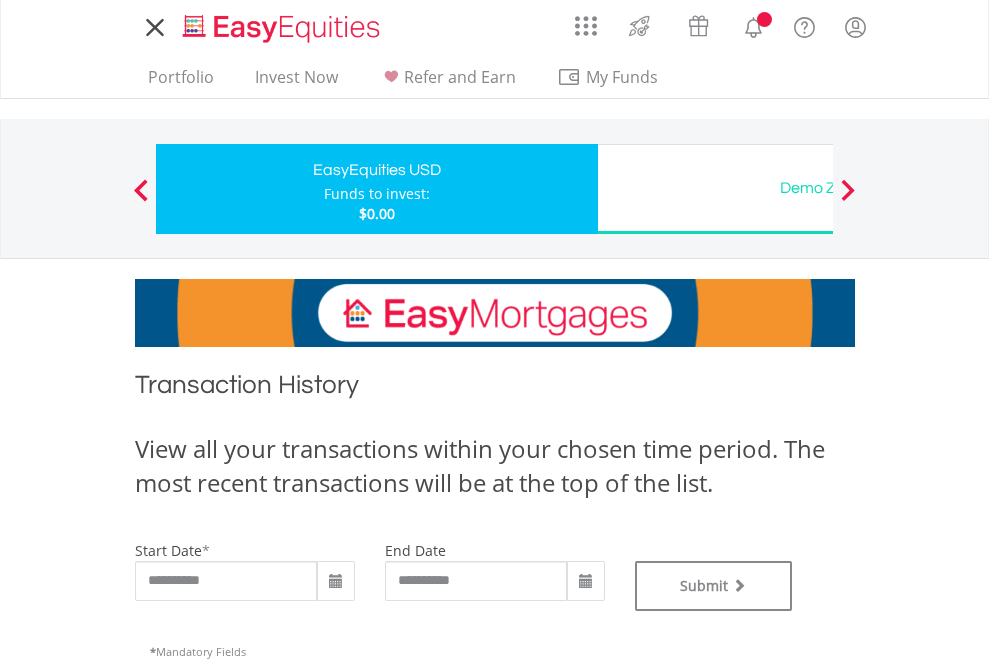scroll, scrollTop: 0, scrollLeft: 0, axis: both 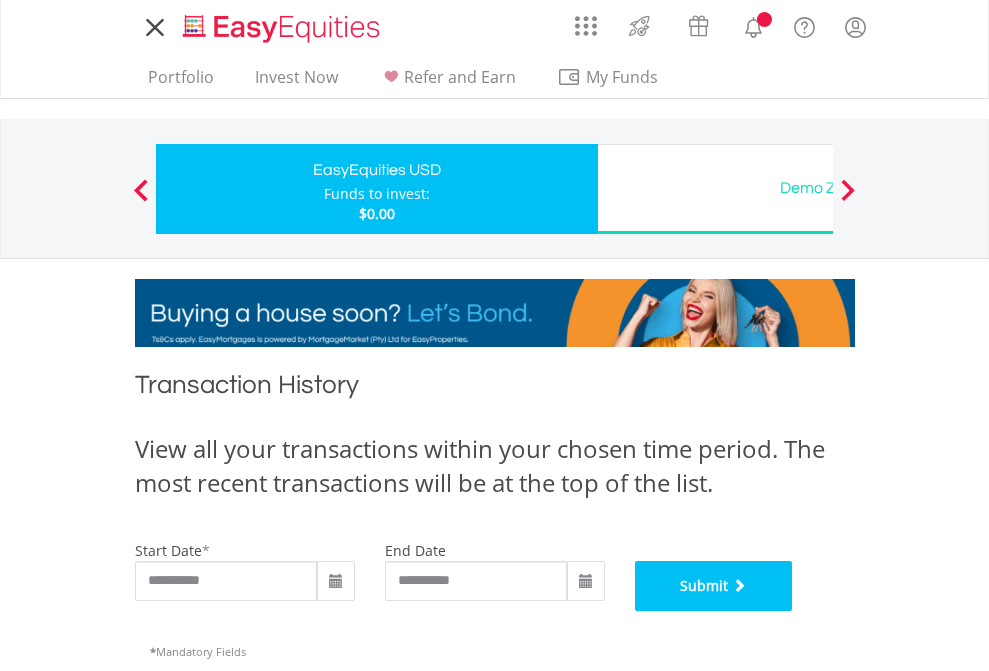 click on "Submit" at bounding box center [714, 586] 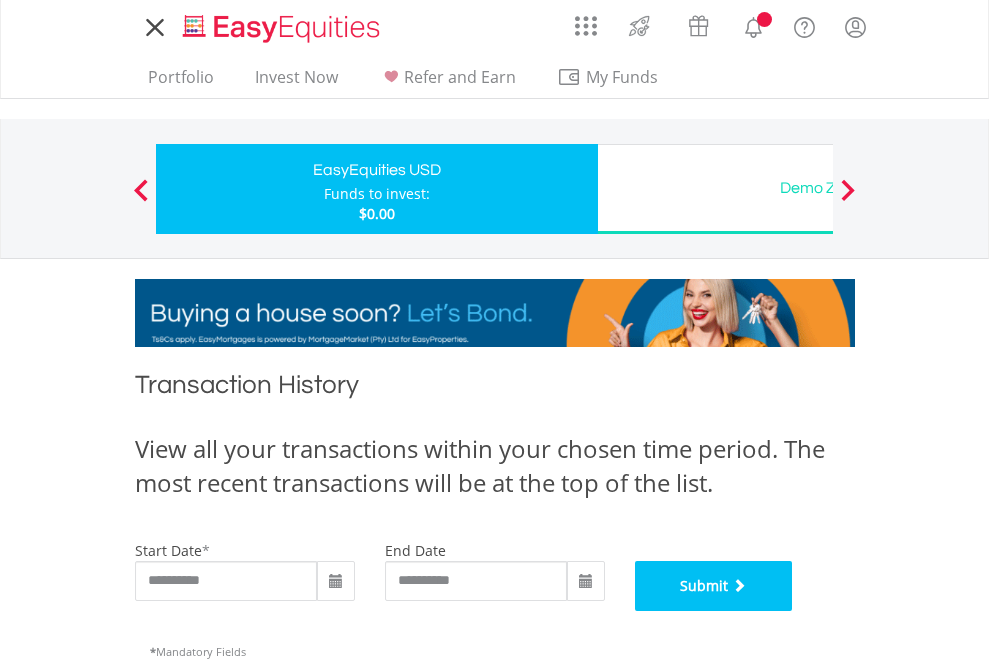scroll, scrollTop: 811, scrollLeft: 0, axis: vertical 